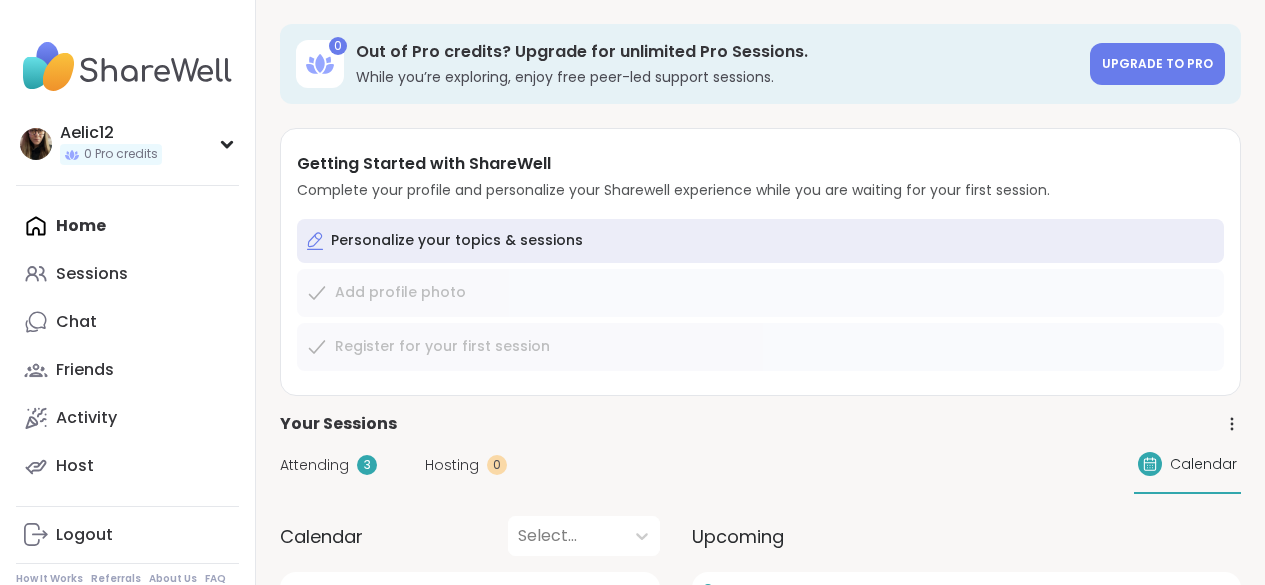 scroll, scrollTop: 383, scrollLeft: 0, axis: vertical 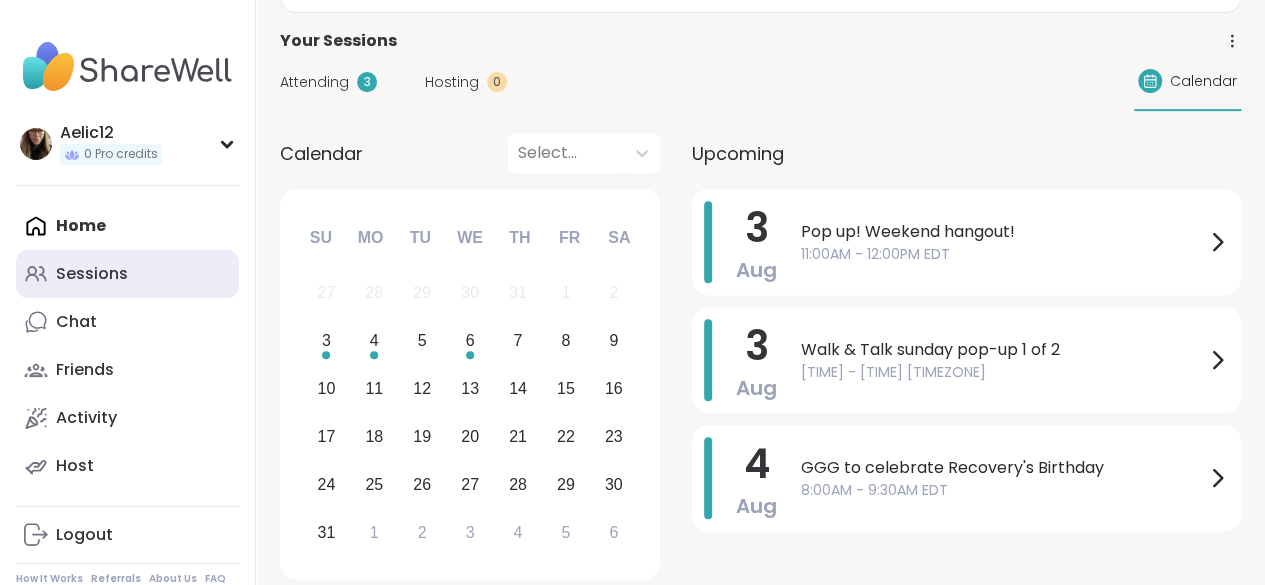 click on "Sessions" at bounding box center (127, 274) 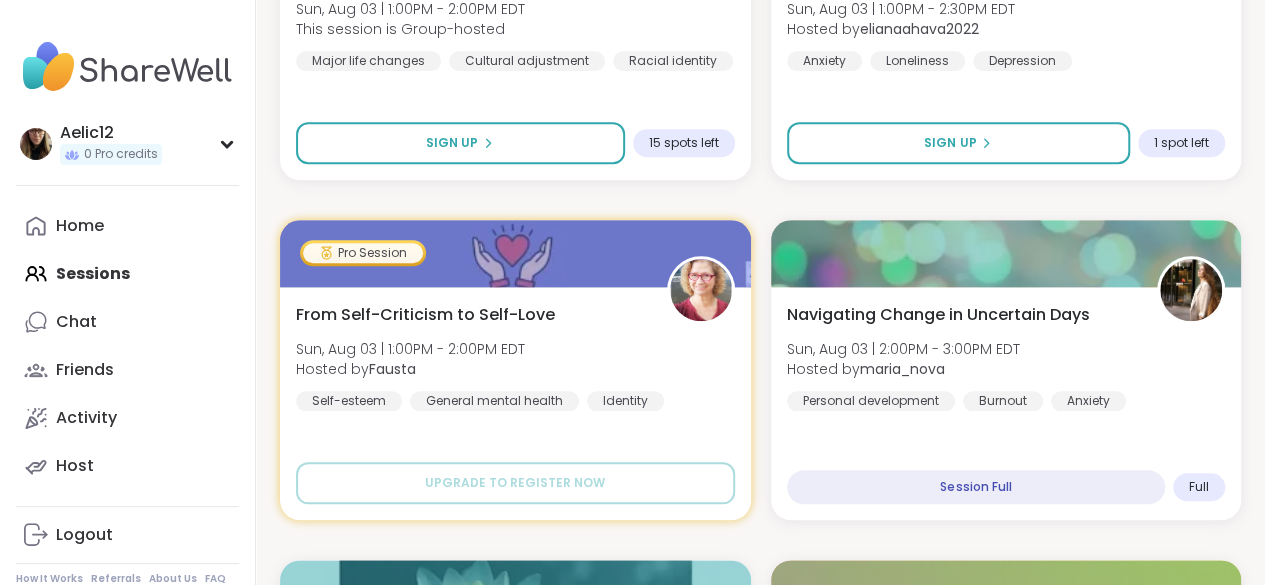 scroll, scrollTop: 0, scrollLeft: 0, axis: both 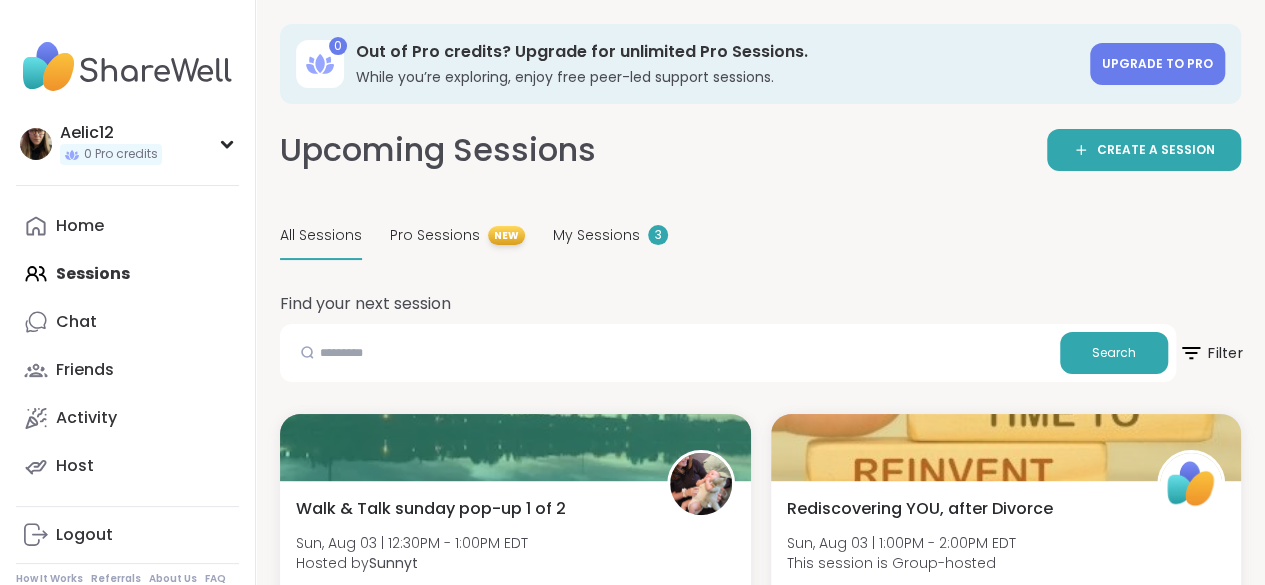 click 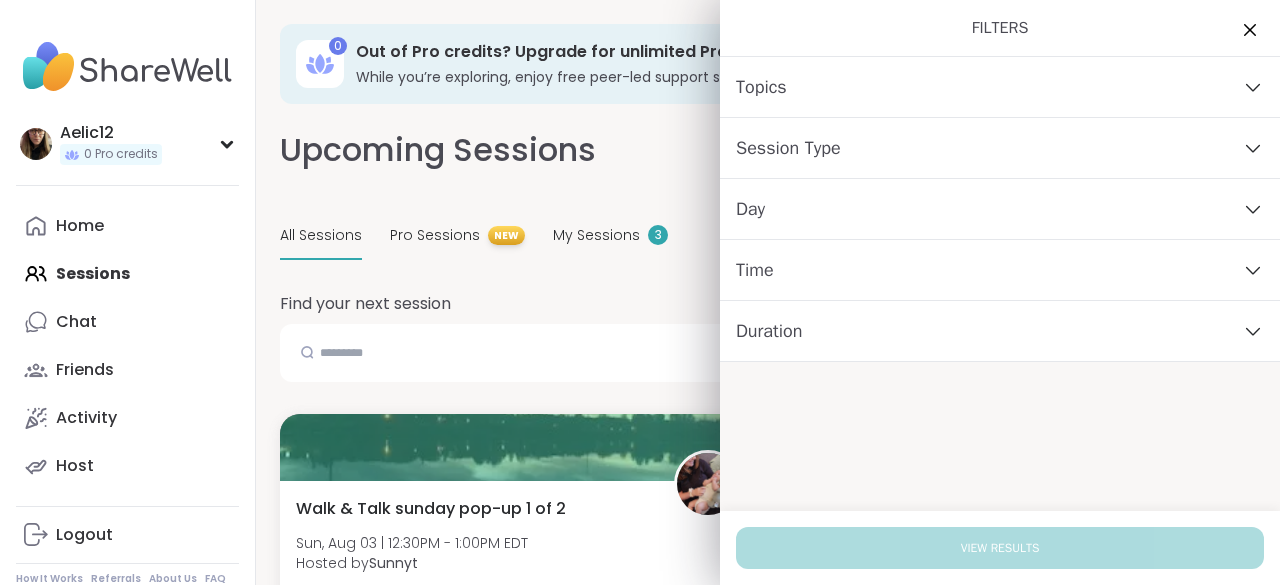 click on "Time" at bounding box center (1000, 270) 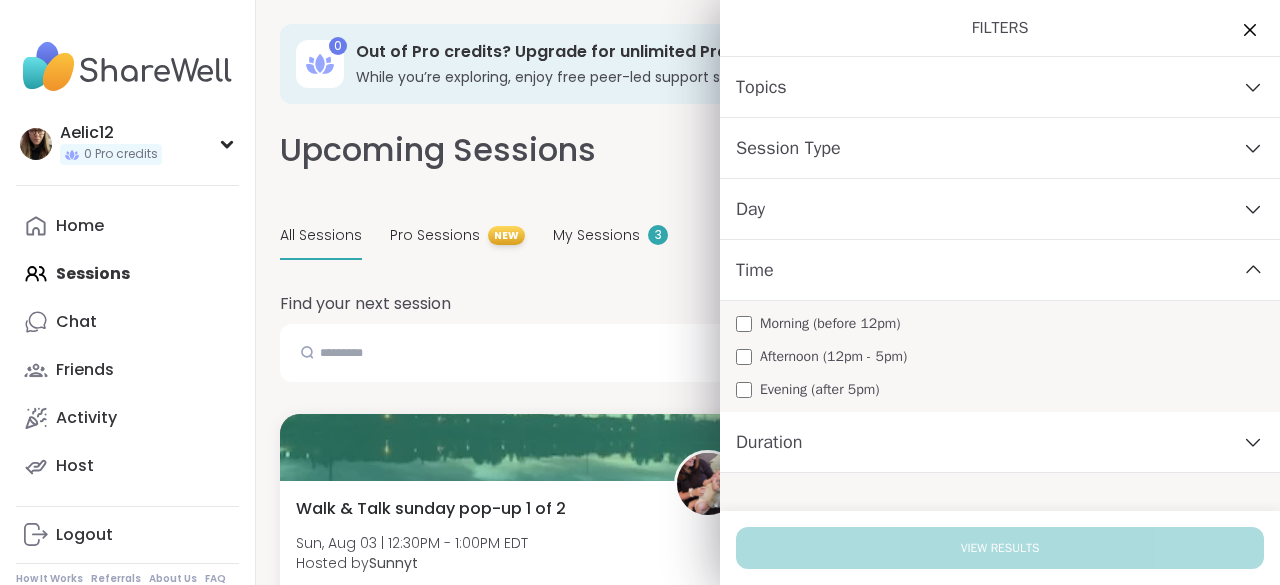 click on "Find your next session Search  Filter   Walk & Talk sunday pop-up 1 of 2 [DAY], [MONTH] [DAY] | [TIME] - [TIME] [TIMEZONE] Hosted by  [USERNAME] Good company General mental health Healthy habits SESSION LIVE Rediscovering YOU, after Divorce [DAY], [MONTH] [DAY] | [TIME] - [TIME] [TIMEZONE] This session is Group-hosted Going through divorce Relationship struggles Divorce recovery Sign Up 10 spots left Immigrant Support Circle [DAY], [MONTH] [DAY] | [TIME] - [TIME] [TIMEZONE] This session is Group-hosted Major life changes Cultural adjustment Racial identity Sign Up 15 spots left Come over to my house [DAY], [MONTH] [DAY] | [TIME] - [TIME] [TIMEZONE] Hosted by  [USERNAME] Anxiety Loneliness Depression Sign Up 1 spot left Pro Session From Self-Criticism to Self-Love [DAY], [MONTH] [DAY] | [TIME] - [TIME] [TIMEZONE] Hosted by  [FIRST] Self-esteem General mental health Identity Upgrade to register now Navigating Change in Uncertain Days [DAY], [MONTH] [DAY] | [TIME] - [TIME] [TIMEZONE] Hosted by  [USERNAME] Personal development Burnout Anxiety Session Full Full Eastern Medicine Wellness Hosted by  Self-care" at bounding box center [768, 3424] 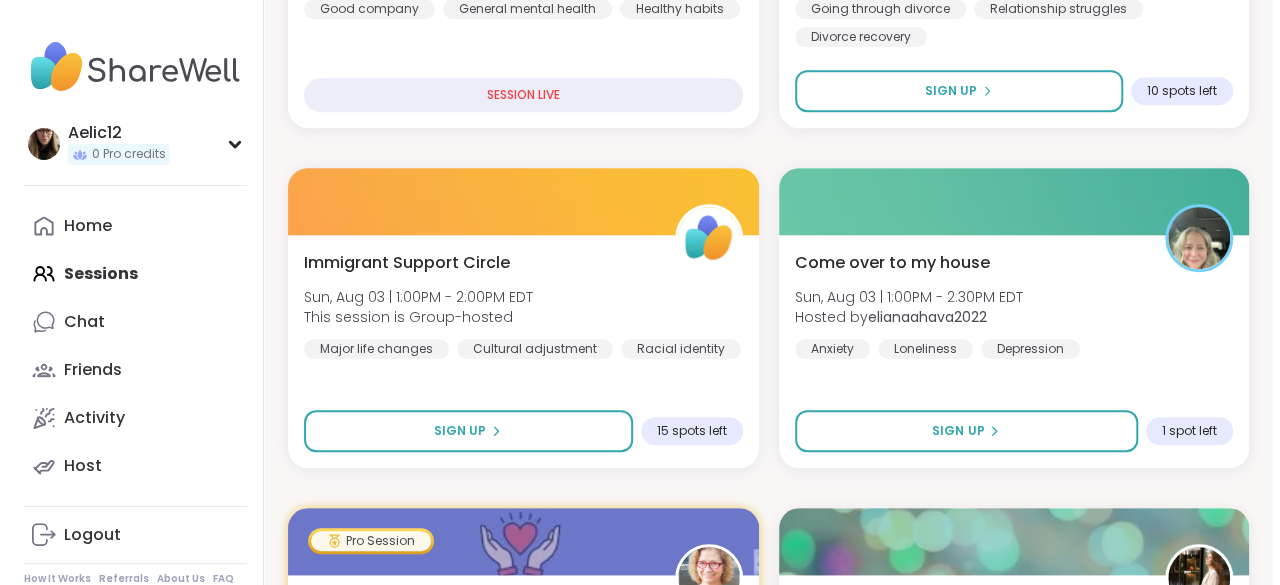scroll, scrollTop: 634, scrollLeft: 0, axis: vertical 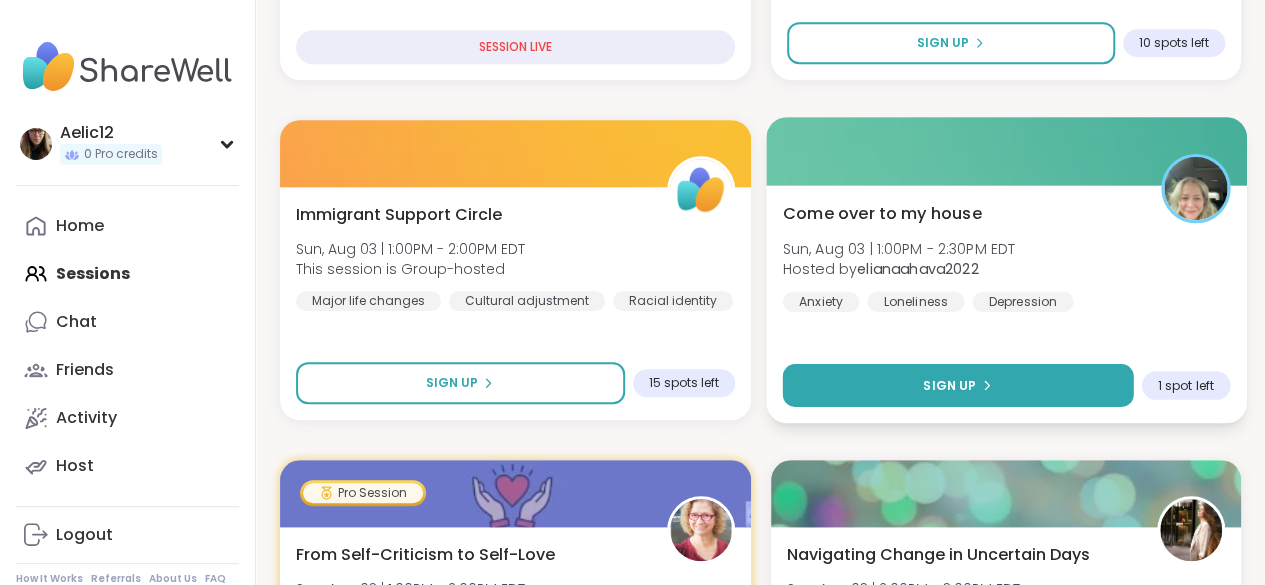 click on "Sign Up" at bounding box center (949, 385) 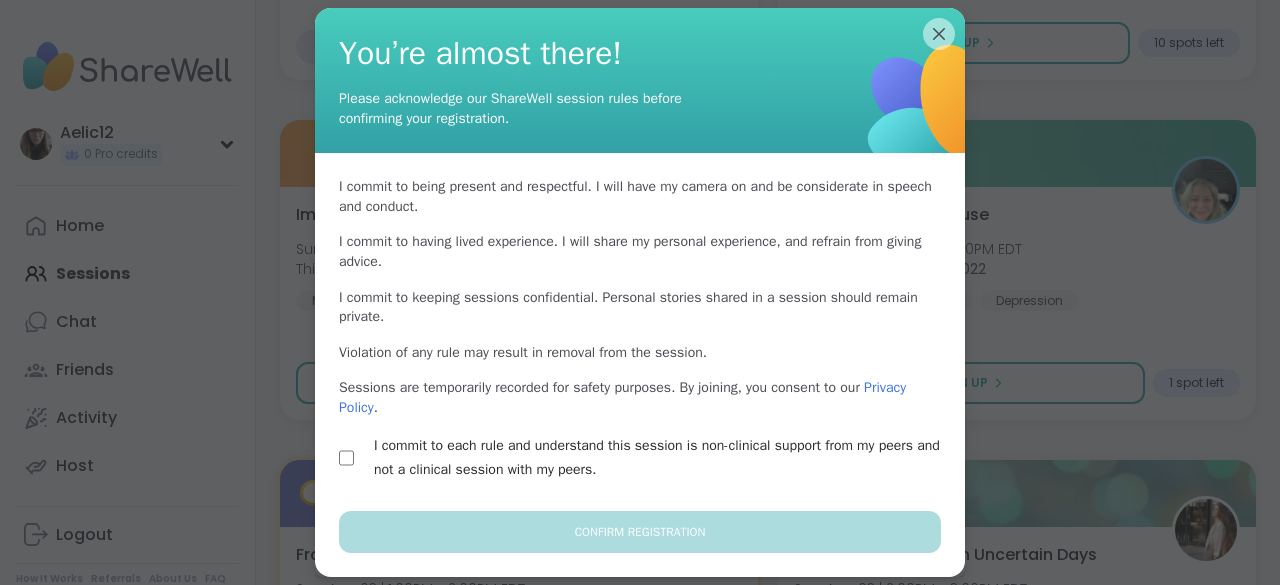 click on "I commit to each rule and understand this session is non-clinical support from my peers and not a clinical session with my peers." at bounding box center (663, 458) 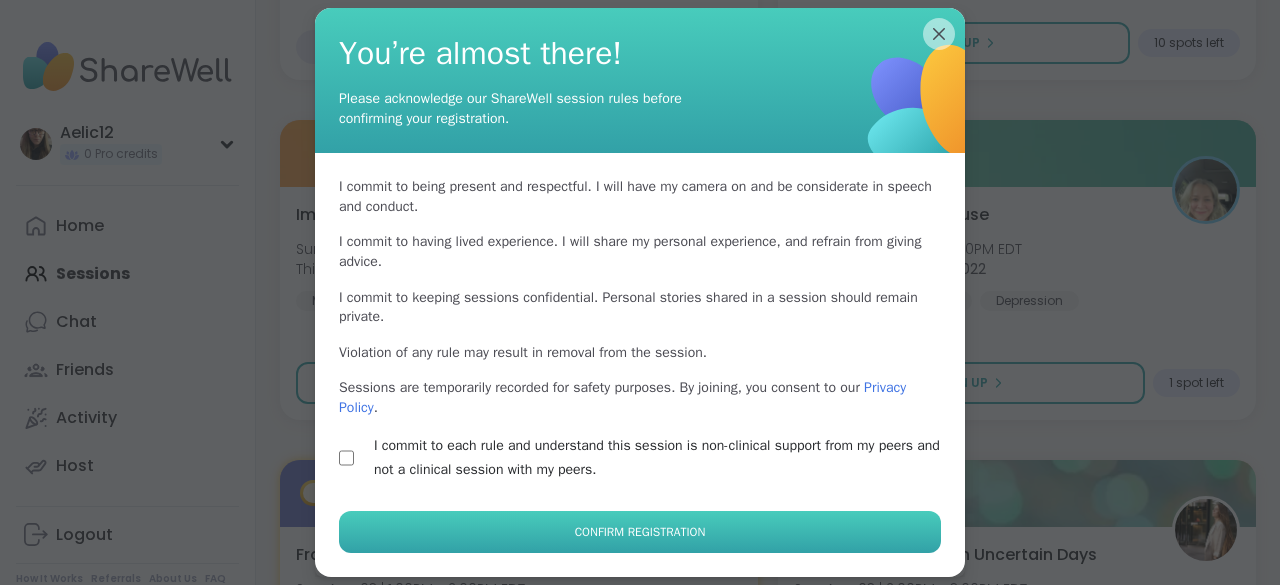 click on "Confirm Registration" at bounding box center [640, 532] 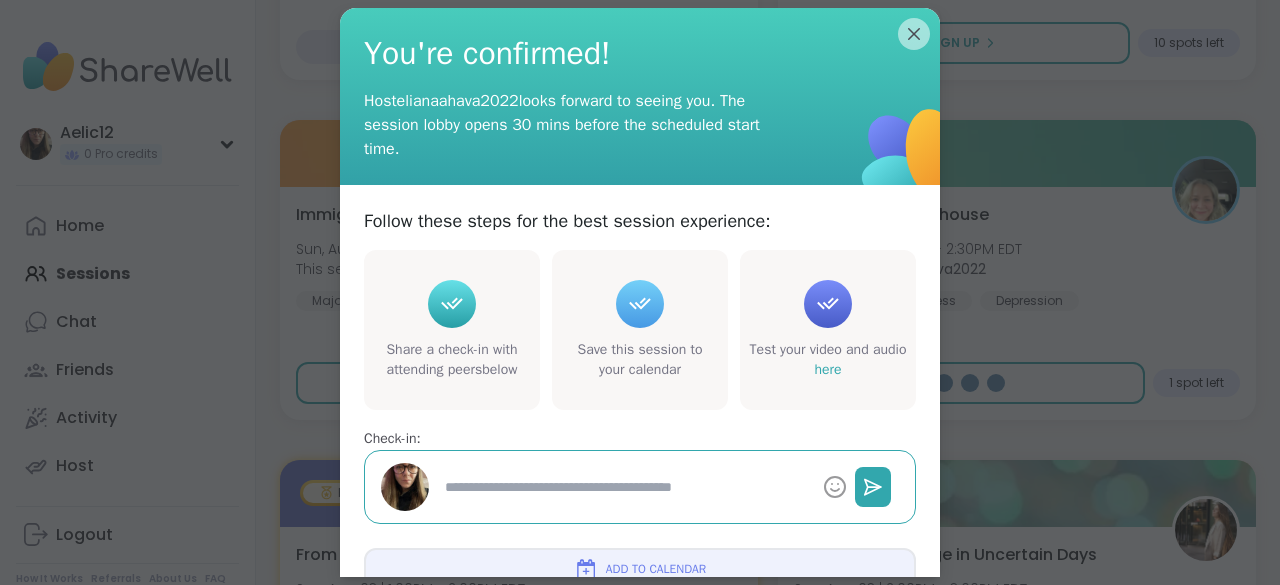 type on "*" 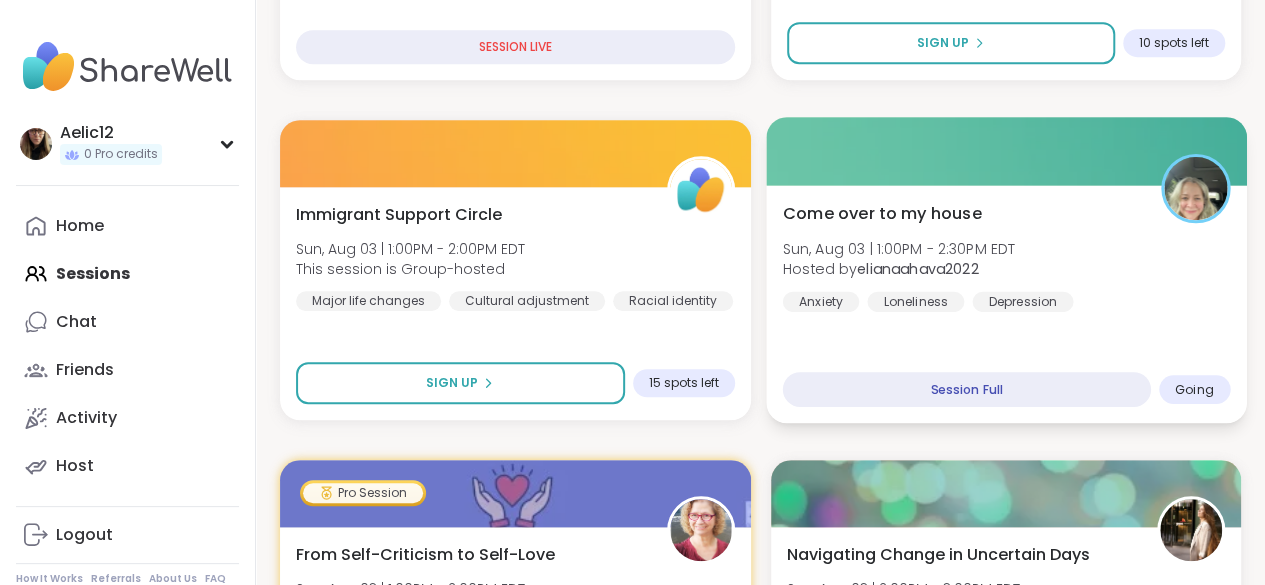 click on "Come over to my house [DAY], [MONTH] [DAY] | [TIME] - [TIME] [TIMEZONE] Hosted by  [USERNAME] Anxiety Loneliness Depression Session Full Going" at bounding box center (1006, 304) 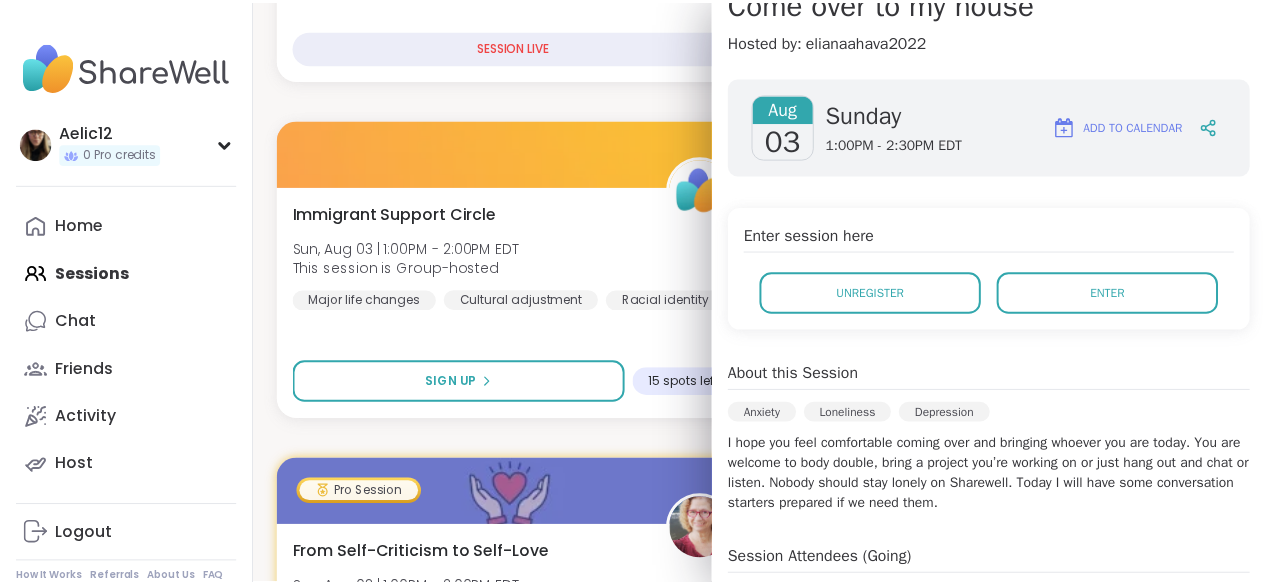 scroll, scrollTop: 0, scrollLeft: 0, axis: both 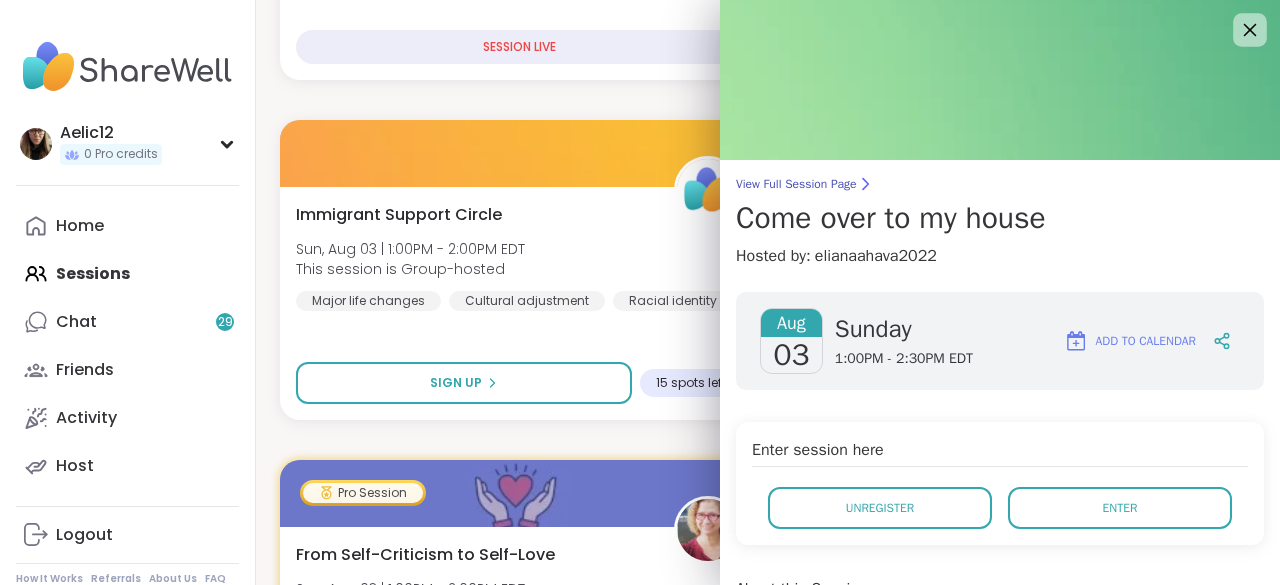 click 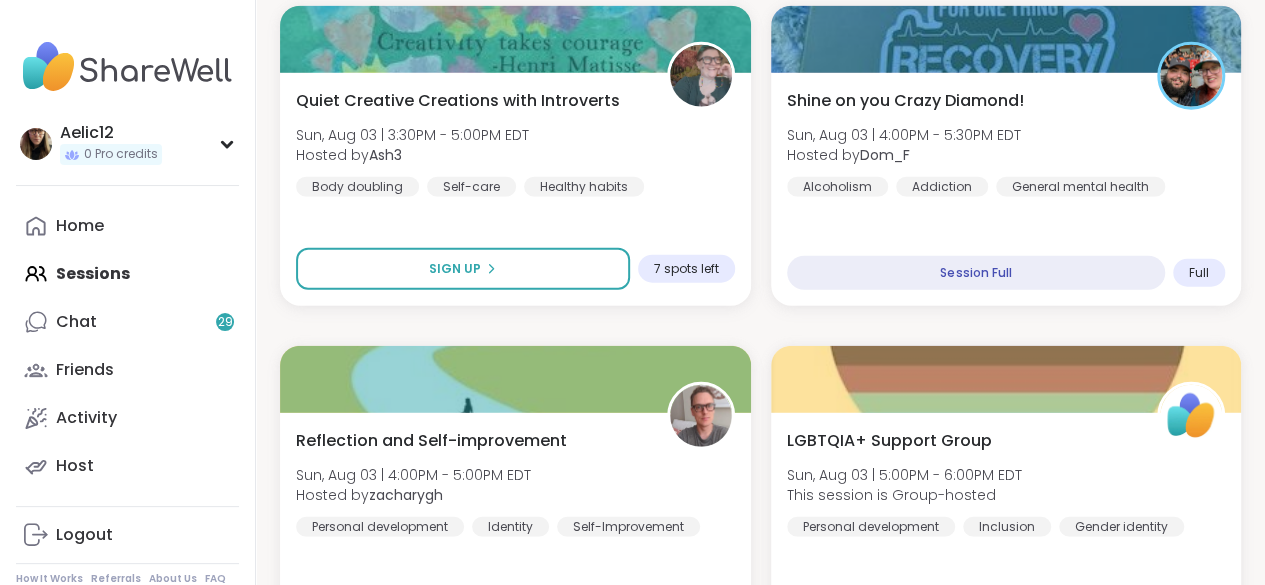 scroll, scrollTop: 2464, scrollLeft: 0, axis: vertical 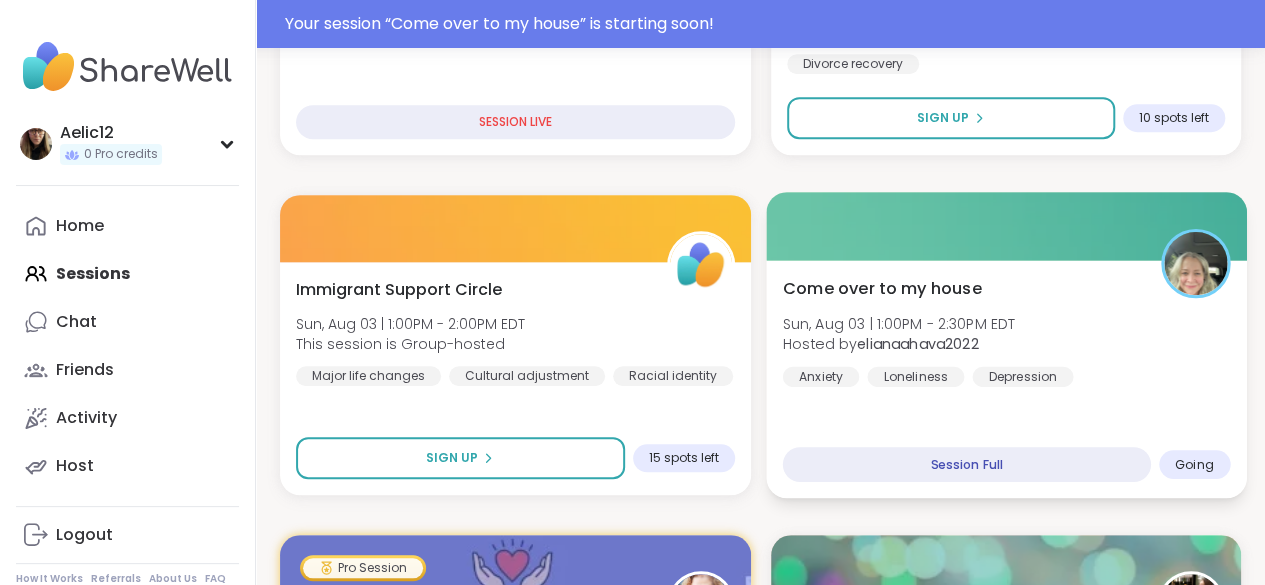 click on "Come over to my house [DAY], [MONTH] [DAY] | [TIME] - [TIME] [TIMEZONE] Hosted by  [USERNAME] Anxiety Loneliness Depression" at bounding box center [1005, 331] 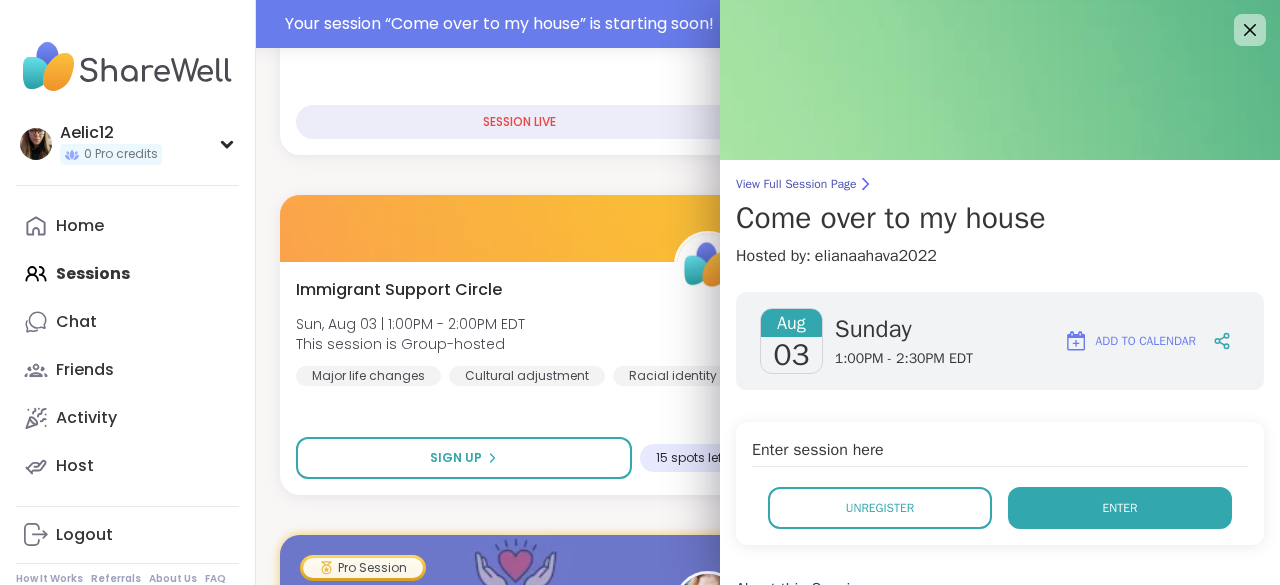 click on "Enter" at bounding box center (1120, 508) 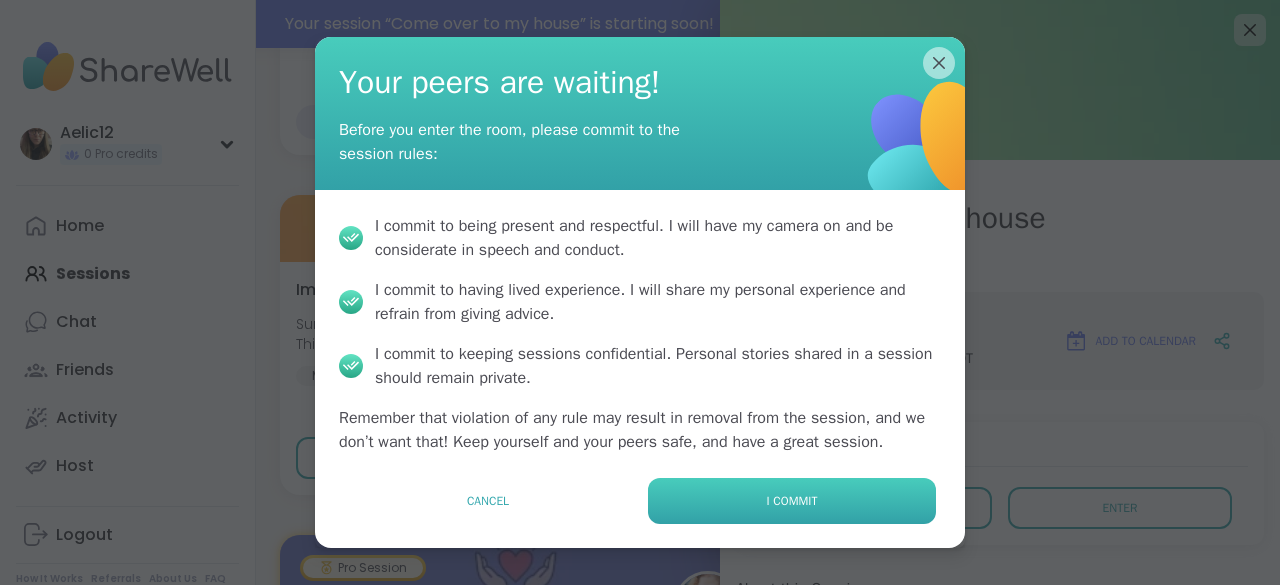 click on "I commit" at bounding box center (792, 501) 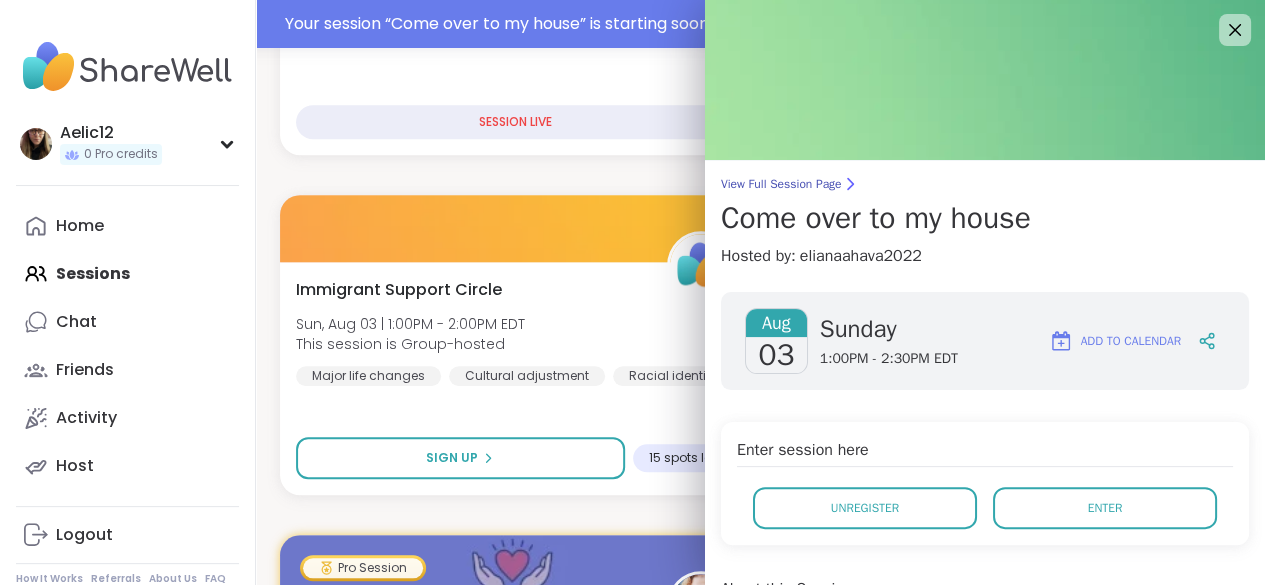 scroll, scrollTop: 0, scrollLeft: 0, axis: both 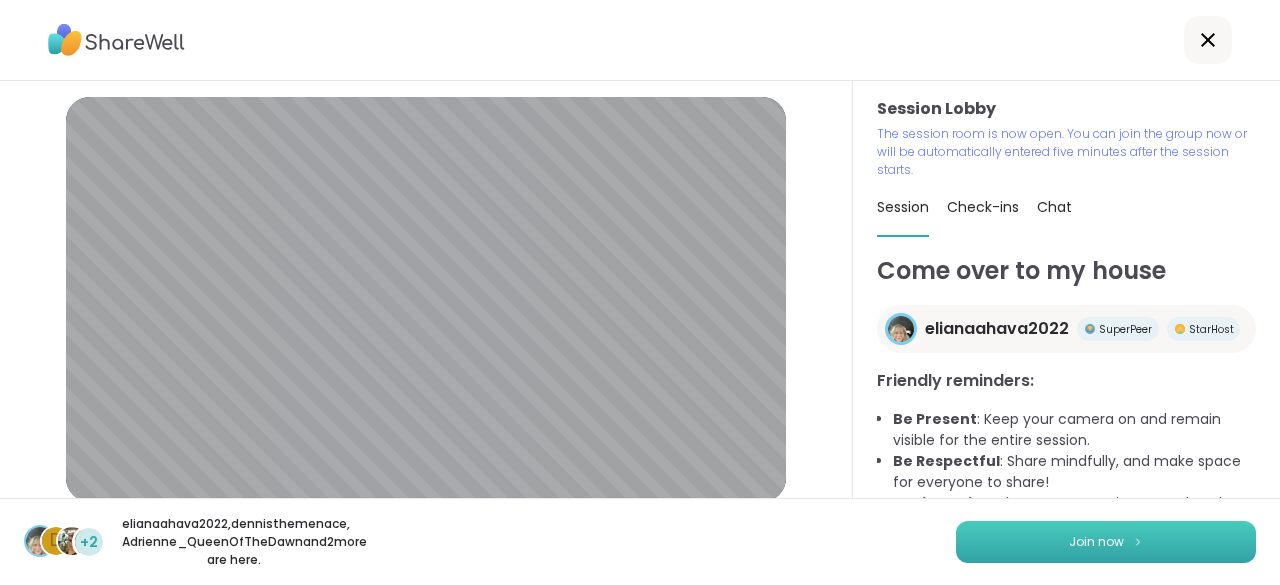 click on "Join now" at bounding box center (1106, 542) 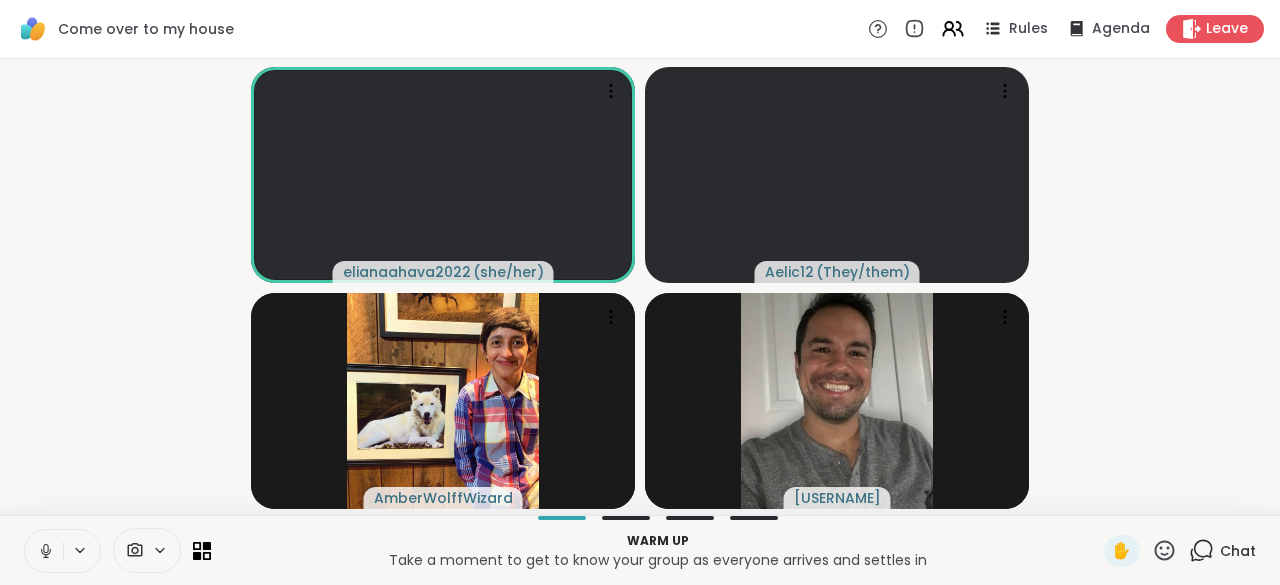 click 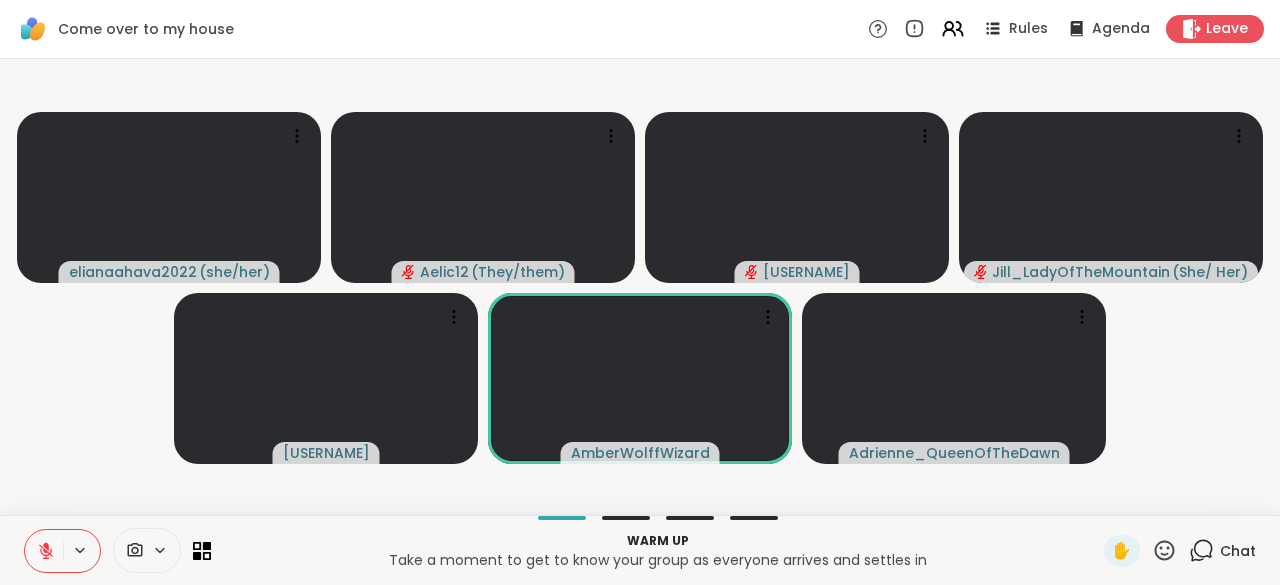 click on "Chat" at bounding box center (1238, 551) 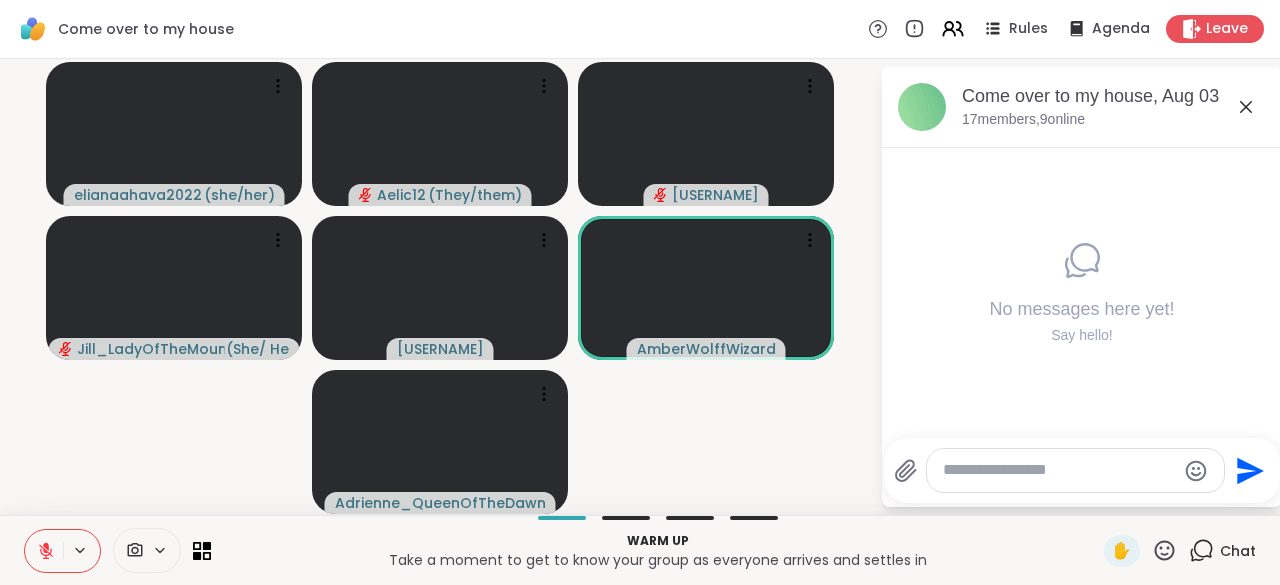 click at bounding box center [1059, 470] 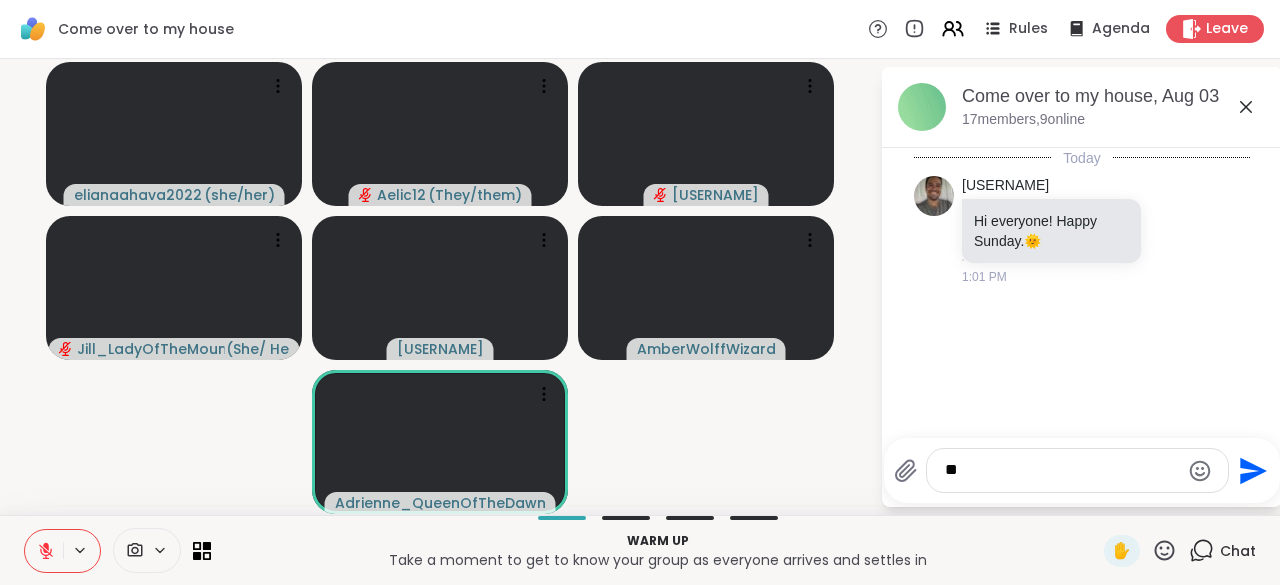 type on "***" 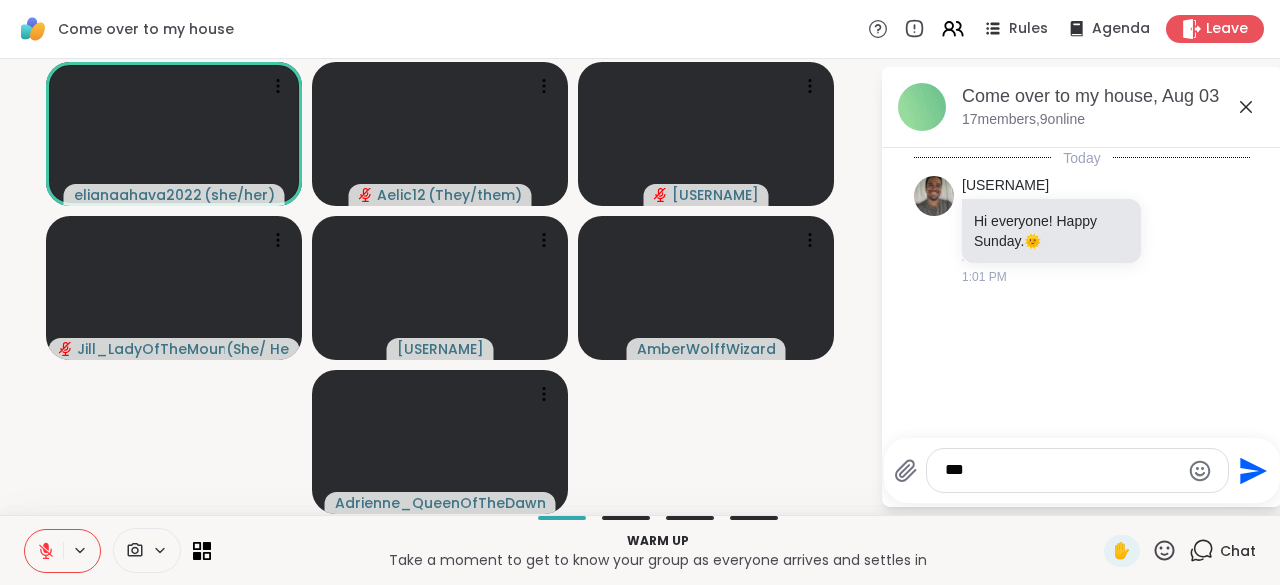 type 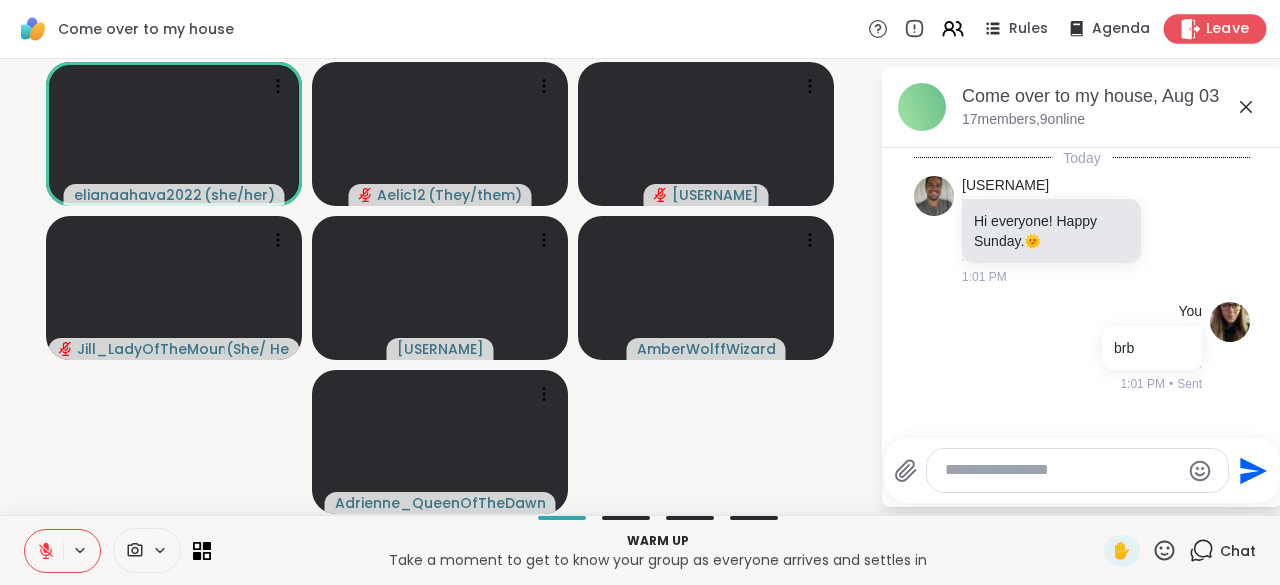 click on "Leave" at bounding box center [1228, 29] 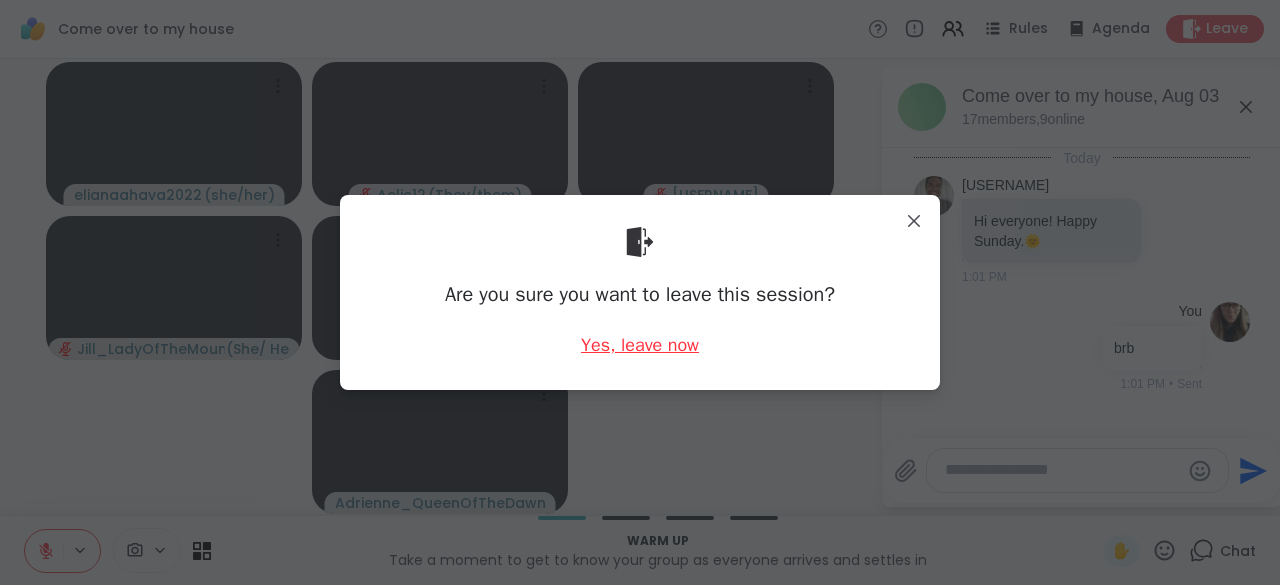 click on "Yes, leave now" at bounding box center [640, 345] 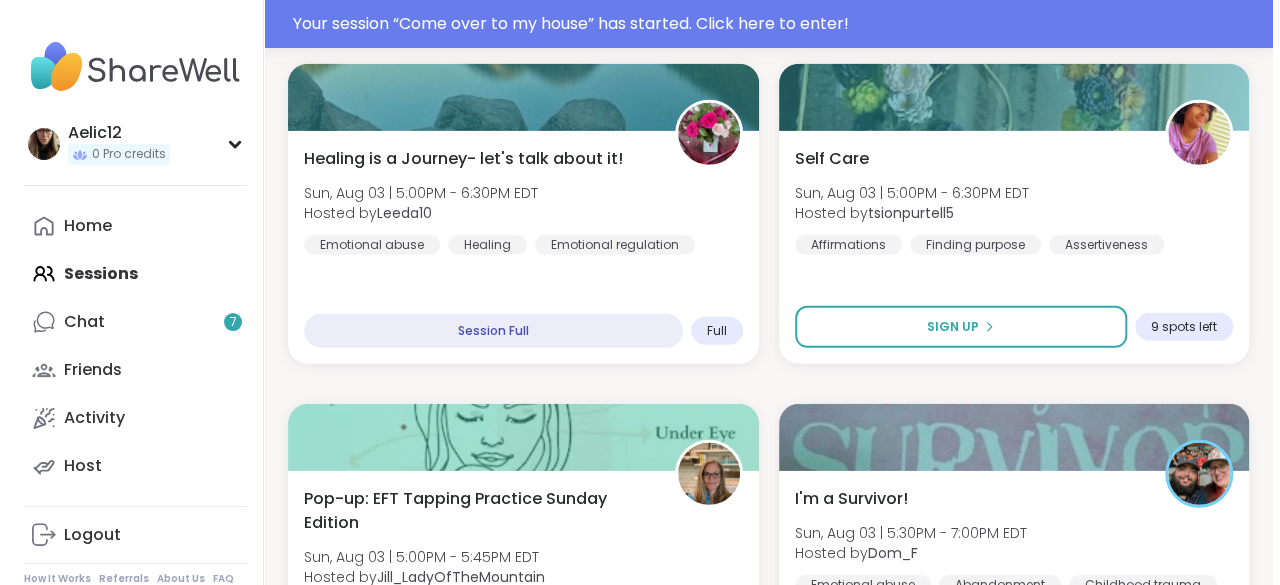 scroll, scrollTop: 2738, scrollLeft: 0, axis: vertical 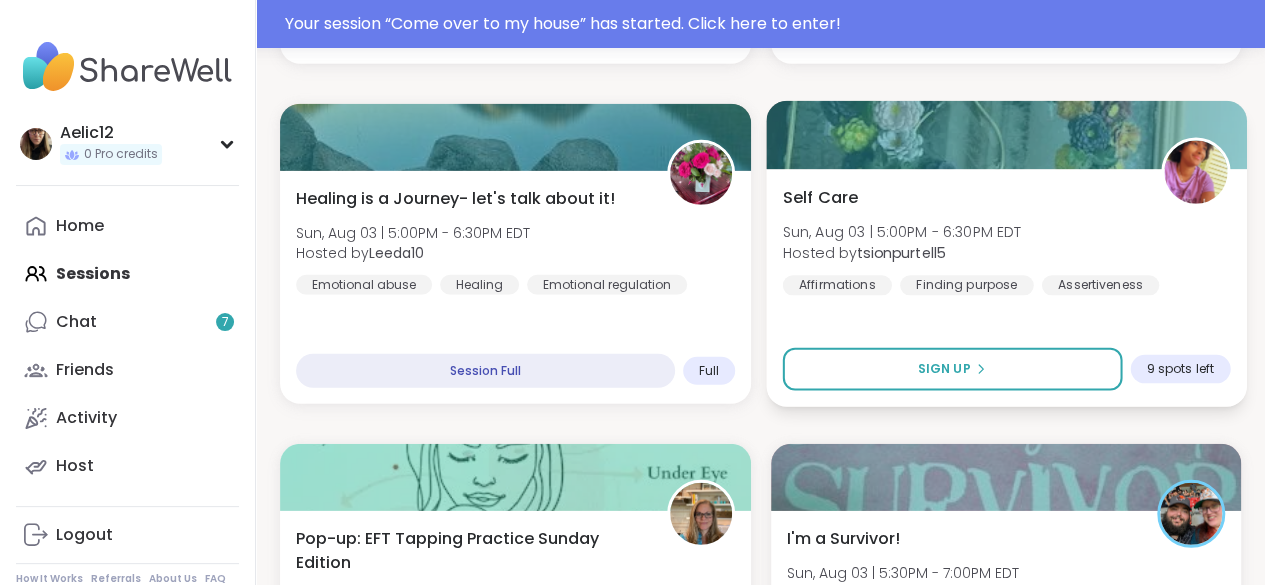 click on "Self Care  [DAY], [MONTH] [DAY] | [TIME] - [TIME] [TIMEZONE] Hosted by  [USERNAME] Affirmations Finding purpose Assertiveness" at bounding box center (1005, 240) 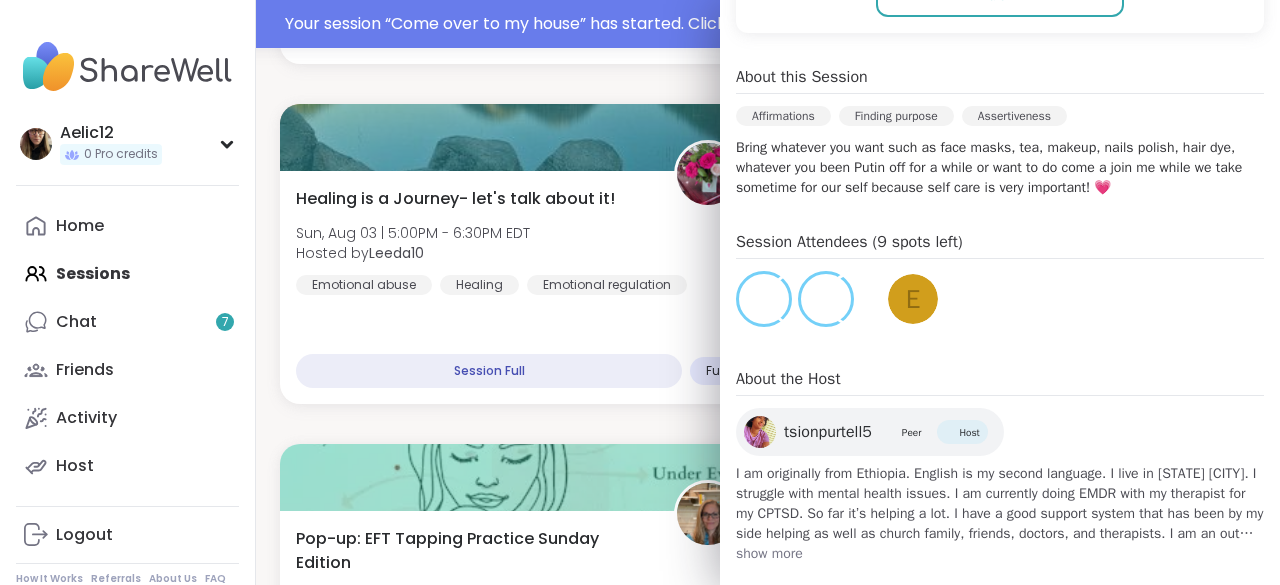 scroll, scrollTop: 514, scrollLeft: 0, axis: vertical 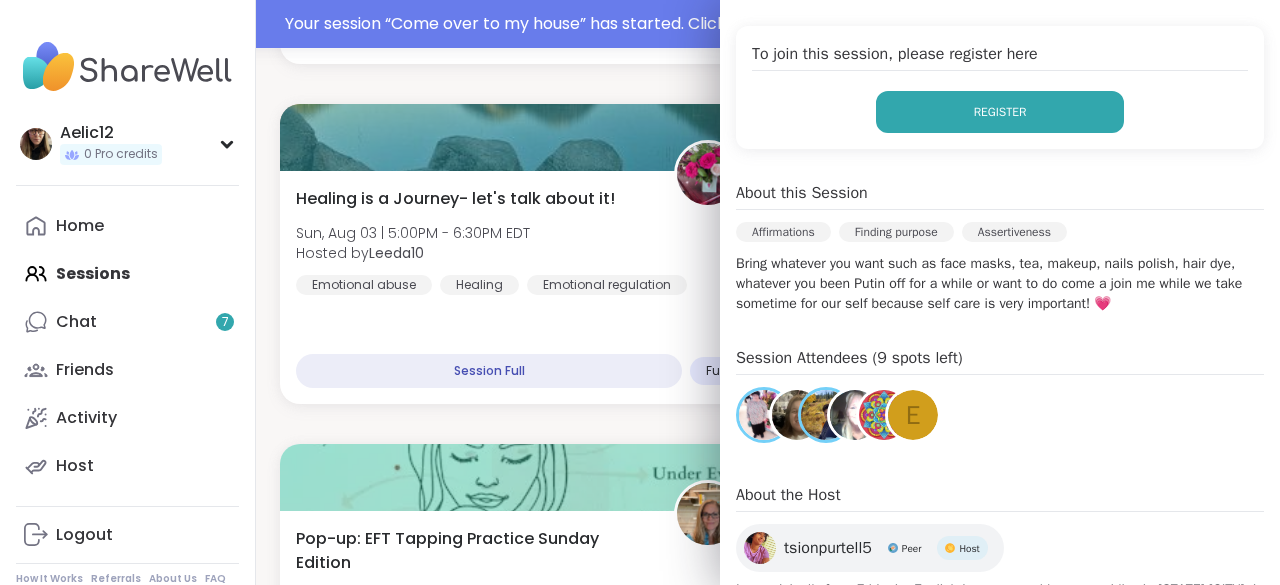 click on "Register" at bounding box center (1000, 112) 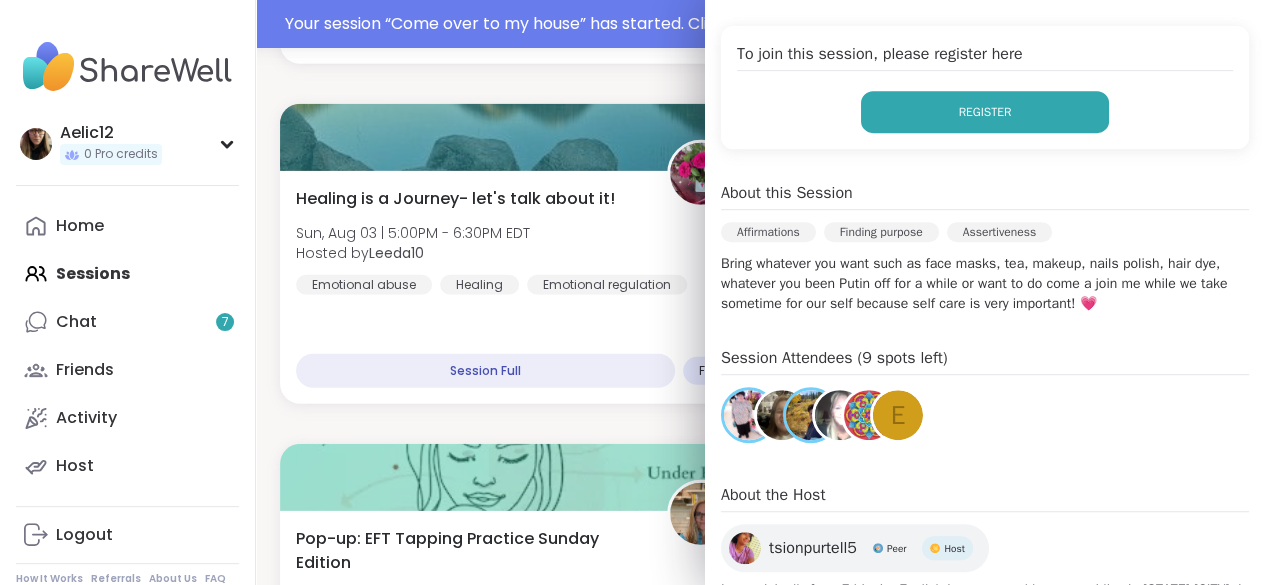click on "Register" at bounding box center (985, 112) 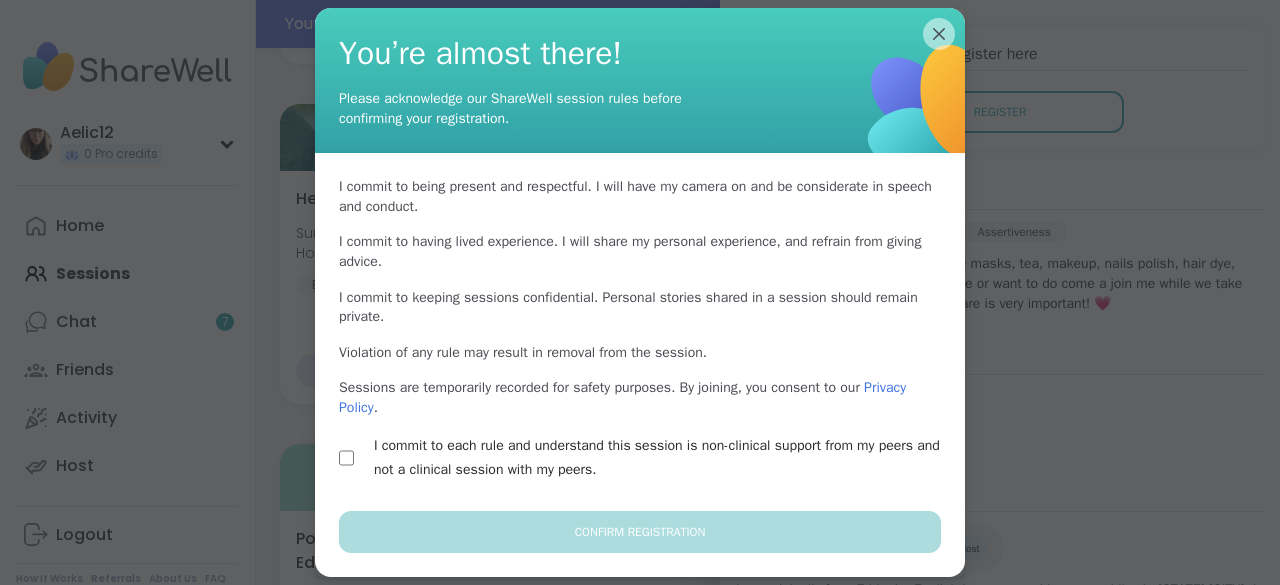 click on "I commit to each rule and understand this session is non-clinical support from my peers and not a clinical session with my peers." at bounding box center [663, 458] 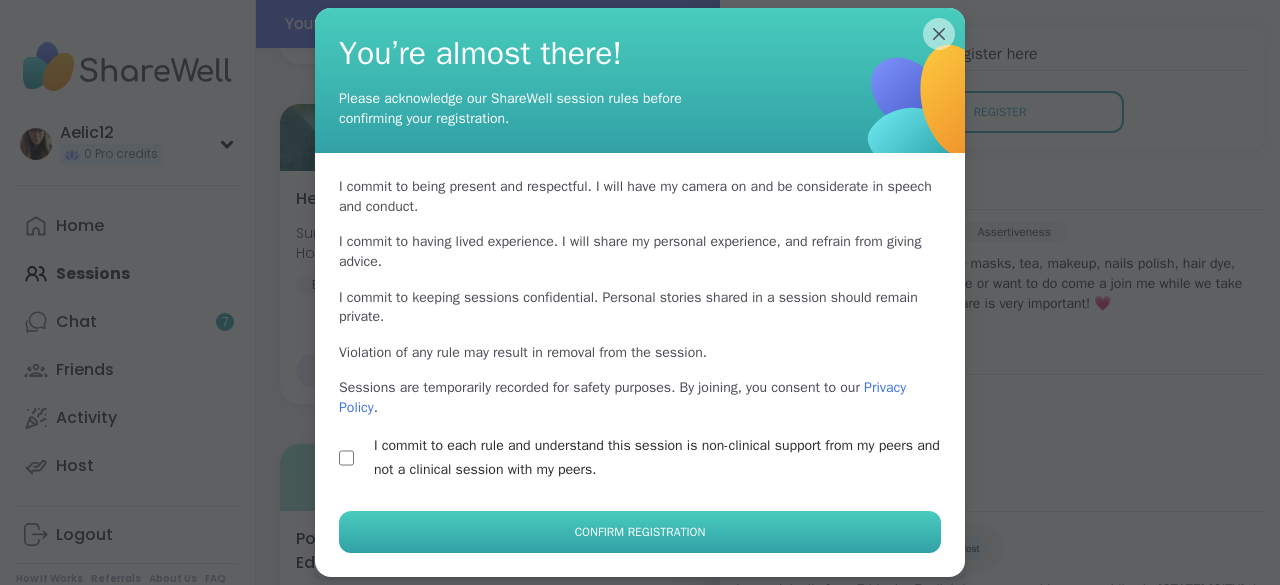 click on "Confirm Registration" at bounding box center (640, 532) 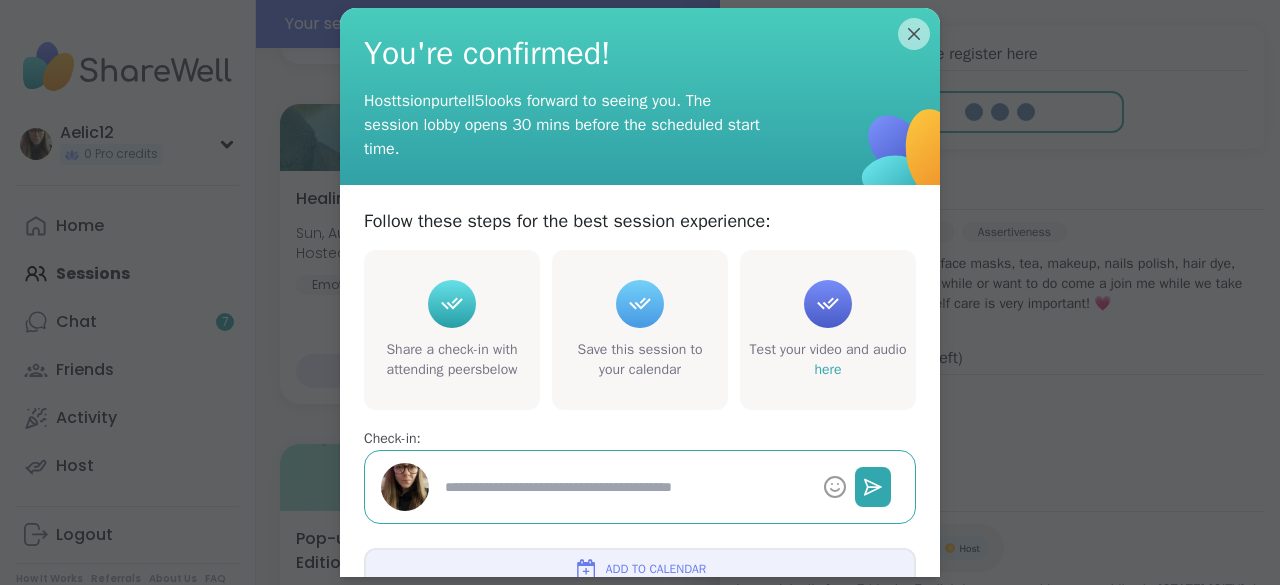type on "*" 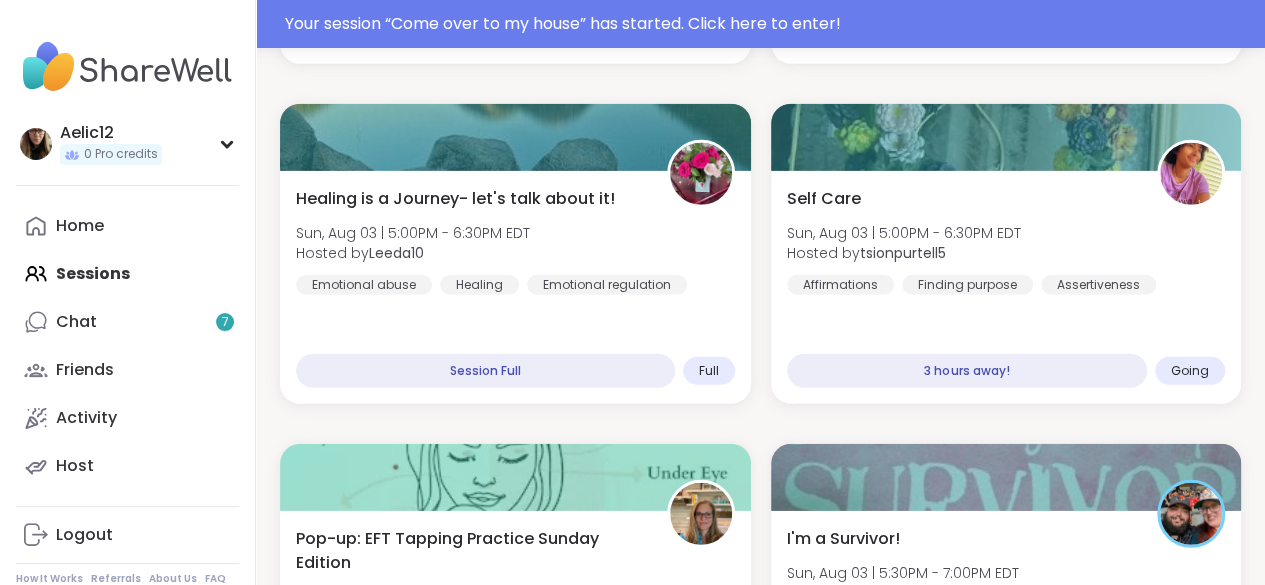 click on "Rediscovering YOU, after Divorce [DAY], [MONTH] [DAY] | [TIME] - [TIME] [TIMEZONE] This session is Group-hosted Going through divorce Relationship struggles Divorce recovery SESSION LIVE Come over to my house [DAY], [MONTH] [DAY] | [TIME] - [TIME] [TIMEZONE] Hosted by  [USERNAME] Anxiety Loneliness DepressionSESSION LIVE Pro Session From Self-Criticism to Self-Love [DAY], [MONTH] [DAY] | [TIME] - [TIME] [TIMEZONE] Hosted by  [FIRST] Self-esteem General mental health IdentitySESSION LIVE Navigating Change in Uncertain Days [DAY], [MONTH] [DAY] | [TIME] - [TIME] [TIMEZONE] Hosted by  [USERNAME] Personal development Burnout Anxiety Session Full Full Eastern Medicine Wellness [DAY], [MONTH] [DAY] | [TIME] - [TIME] [TIMEZONE] Hosted by  [USERNAME] Self-care Meditation Breathwork Sign Up 1 spot left New Host! 🎉 Let's Talk Lifestyle [DAY], [MONTH] [DAY] | [TIME] - [TIME] [TIMEZONE] Hosted by  [USERNAME] Finding purpose Vision building Self reflection Sign Up 7 spots left New Host! 🎉 Story telling  [DAY], [MONTH] [DAY] | [TIME] - [TIME] [TIMEZONE] Hosted by  [USERNAME] General mental health Self-care + 1 J" at bounding box center [760, 764] 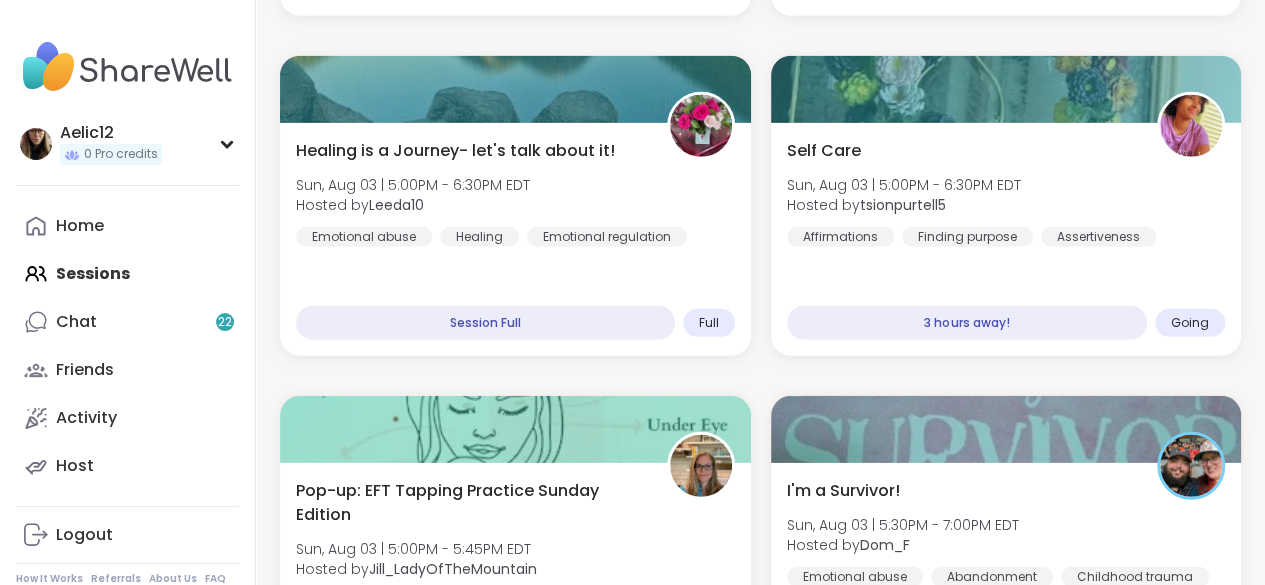 scroll, scrollTop: 2690, scrollLeft: 0, axis: vertical 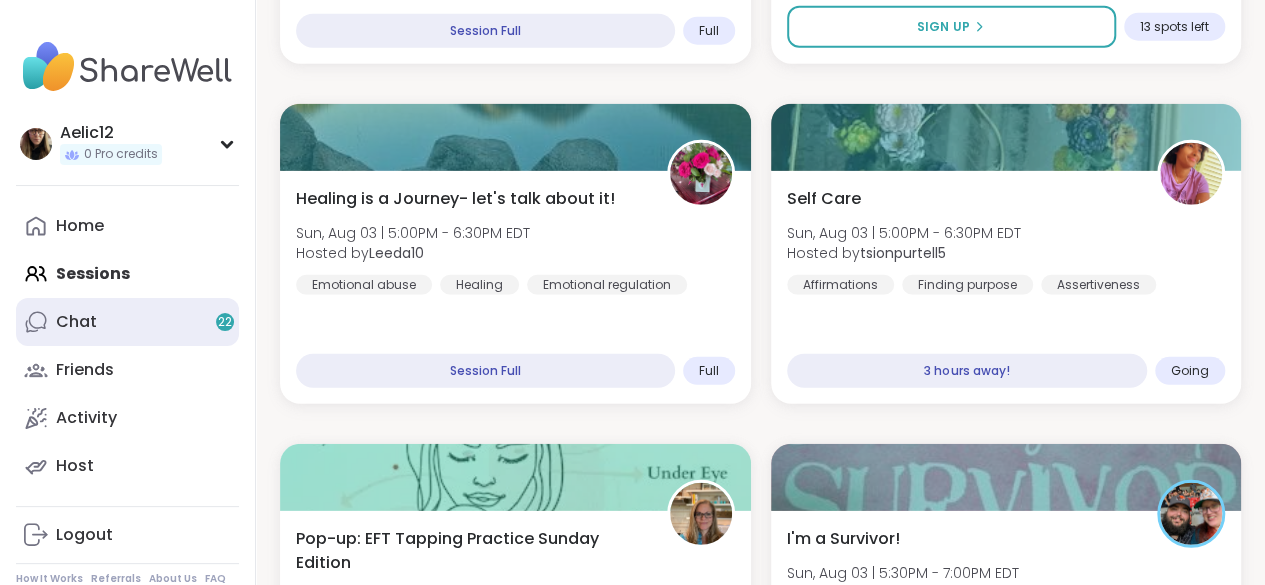 click on "Chat 22" at bounding box center [127, 322] 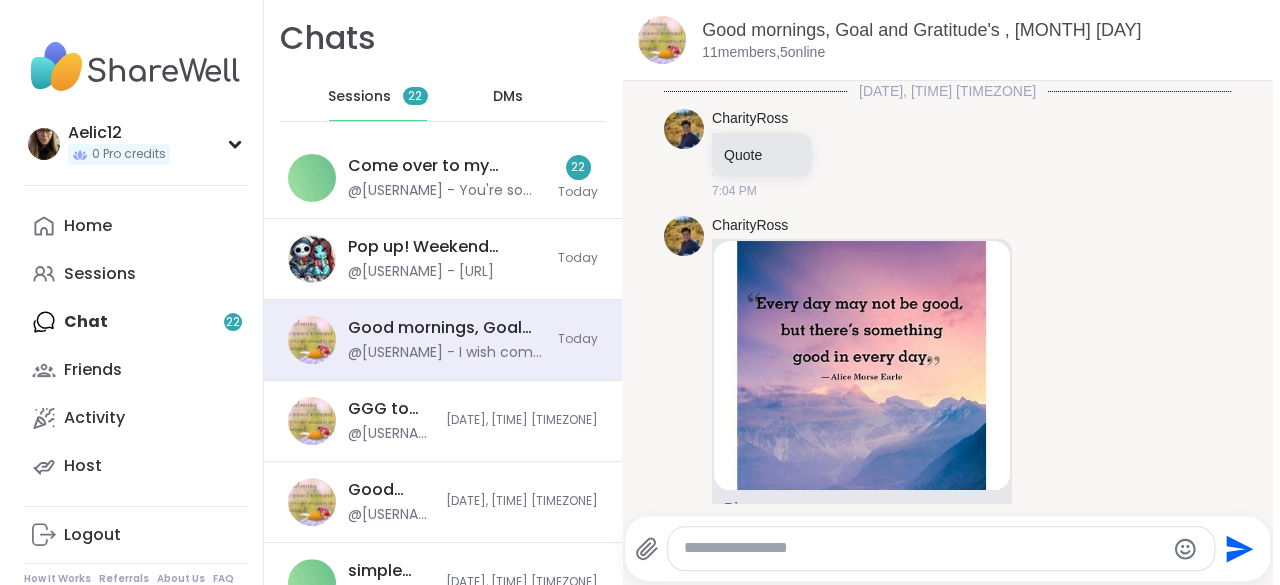 scroll, scrollTop: 0, scrollLeft: 0, axis: both 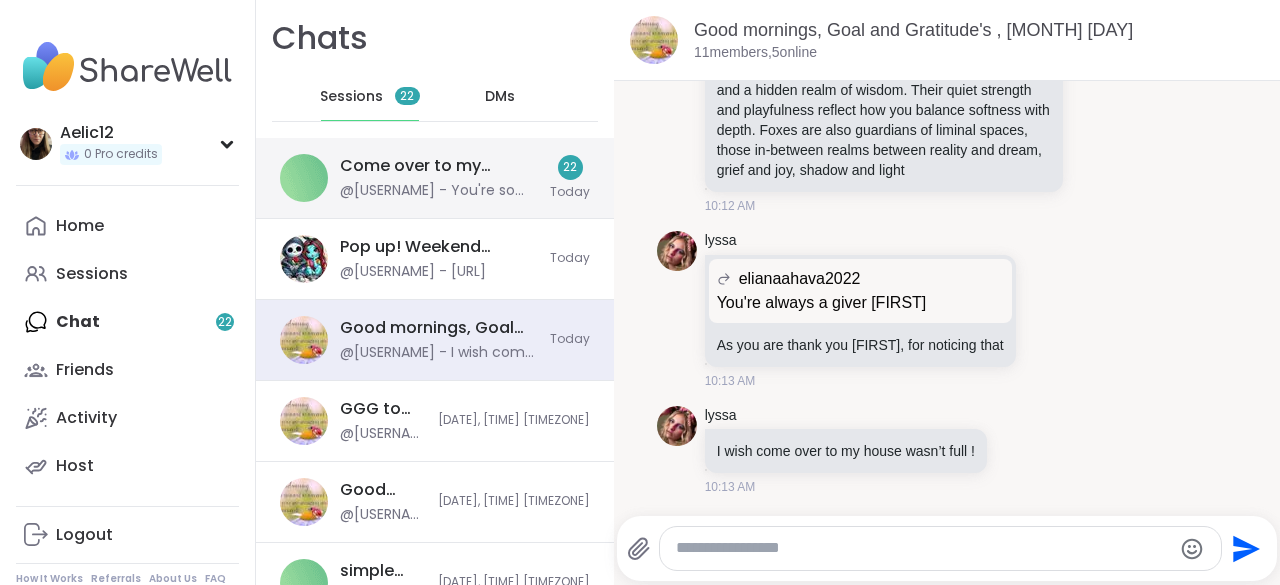 click on "Come over to my house, Aug 03" at bounding box center (439, 166) 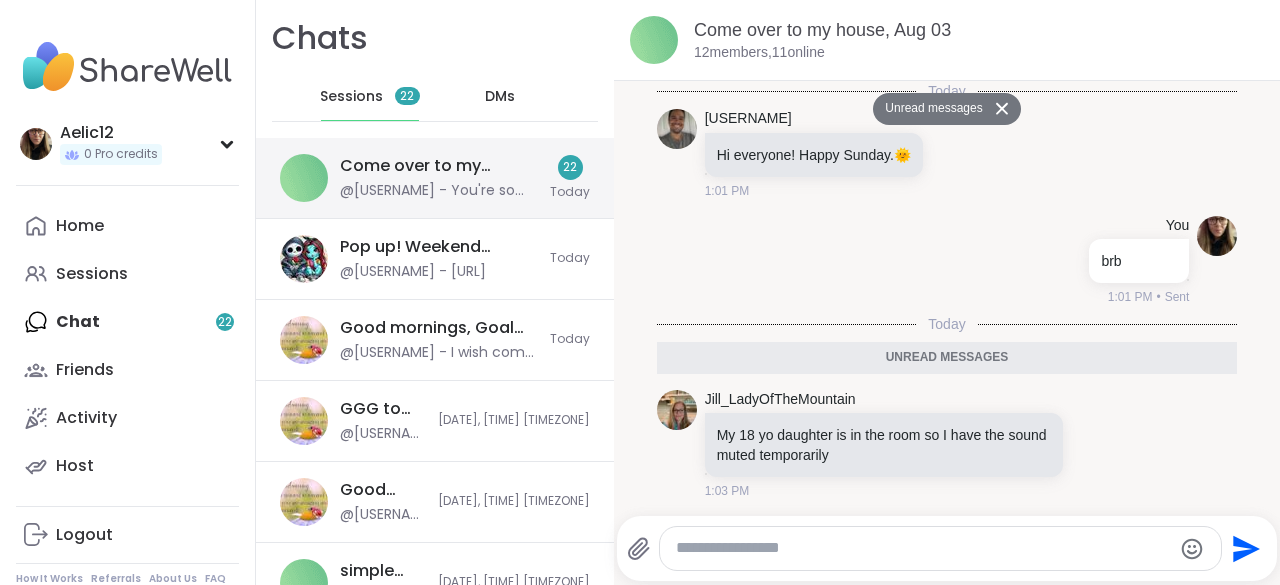 scroll, scrollTop: 3775, scrollLeft: 0, axis: vertical 